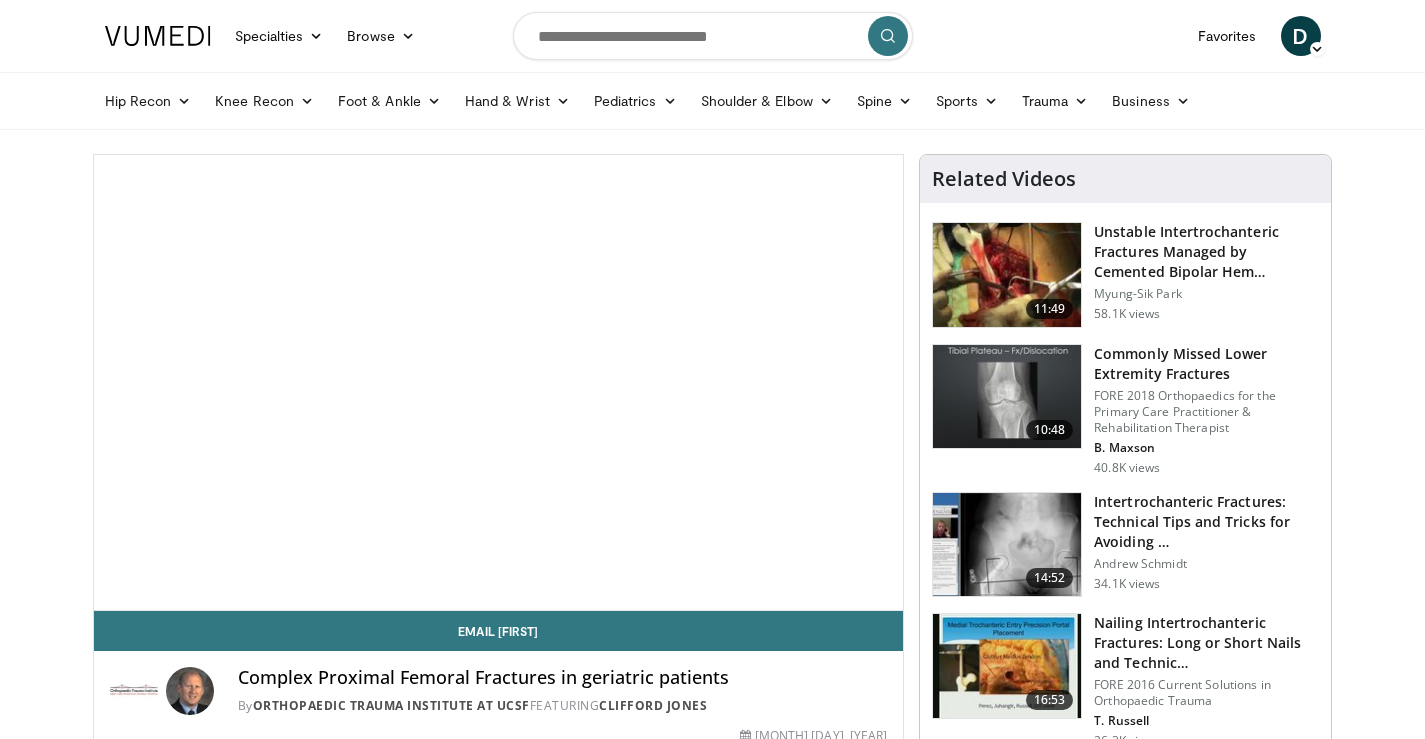 scroll, scrollTop: 0, scrollLeft: 0, axis: both 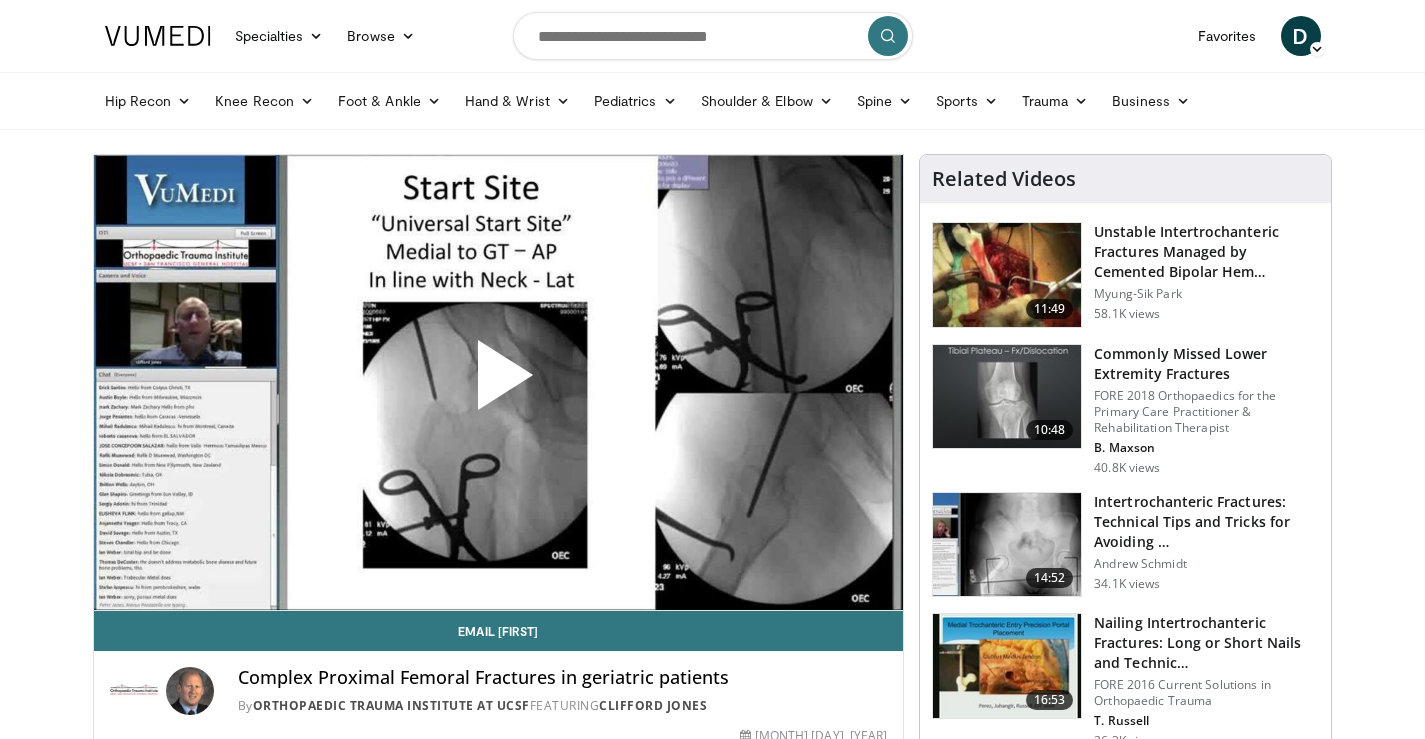 click at bounding box center [498, 383] 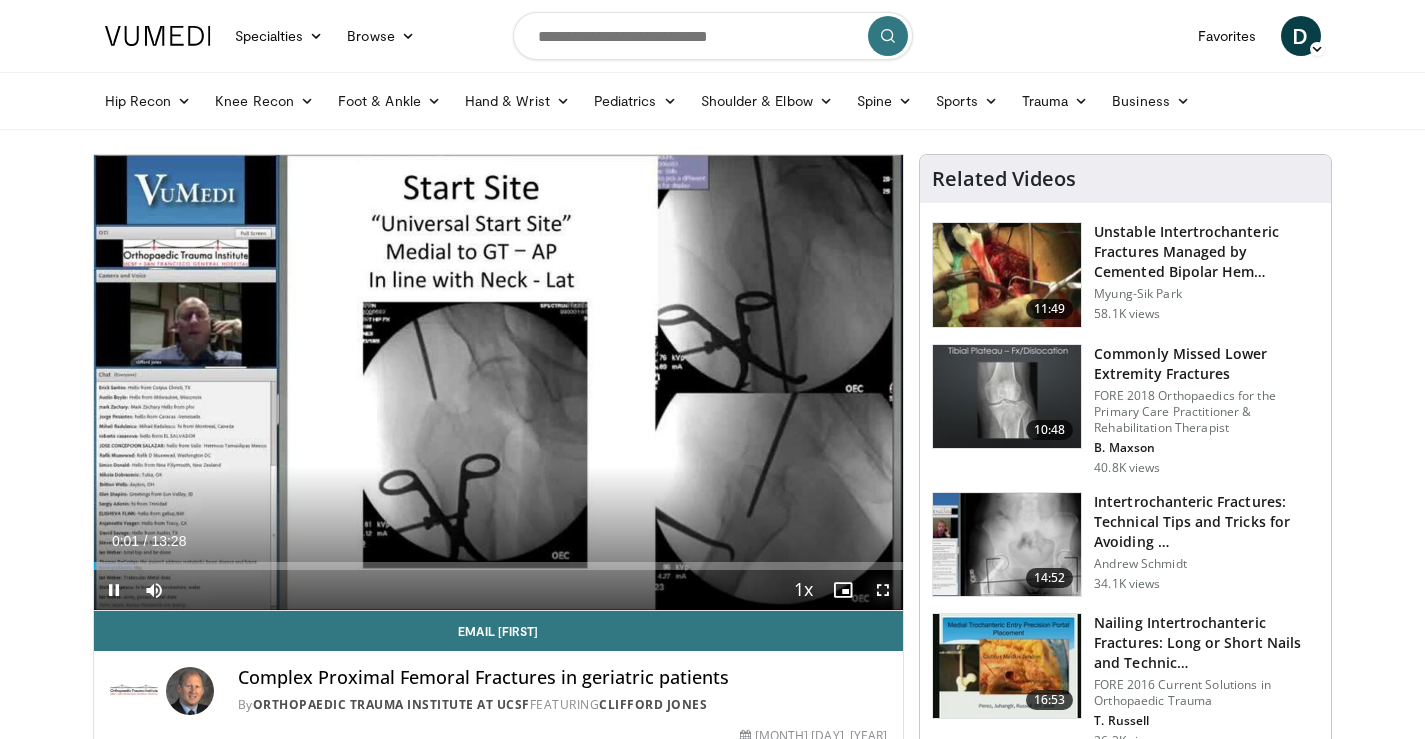 click at bounding box center [883, 590] 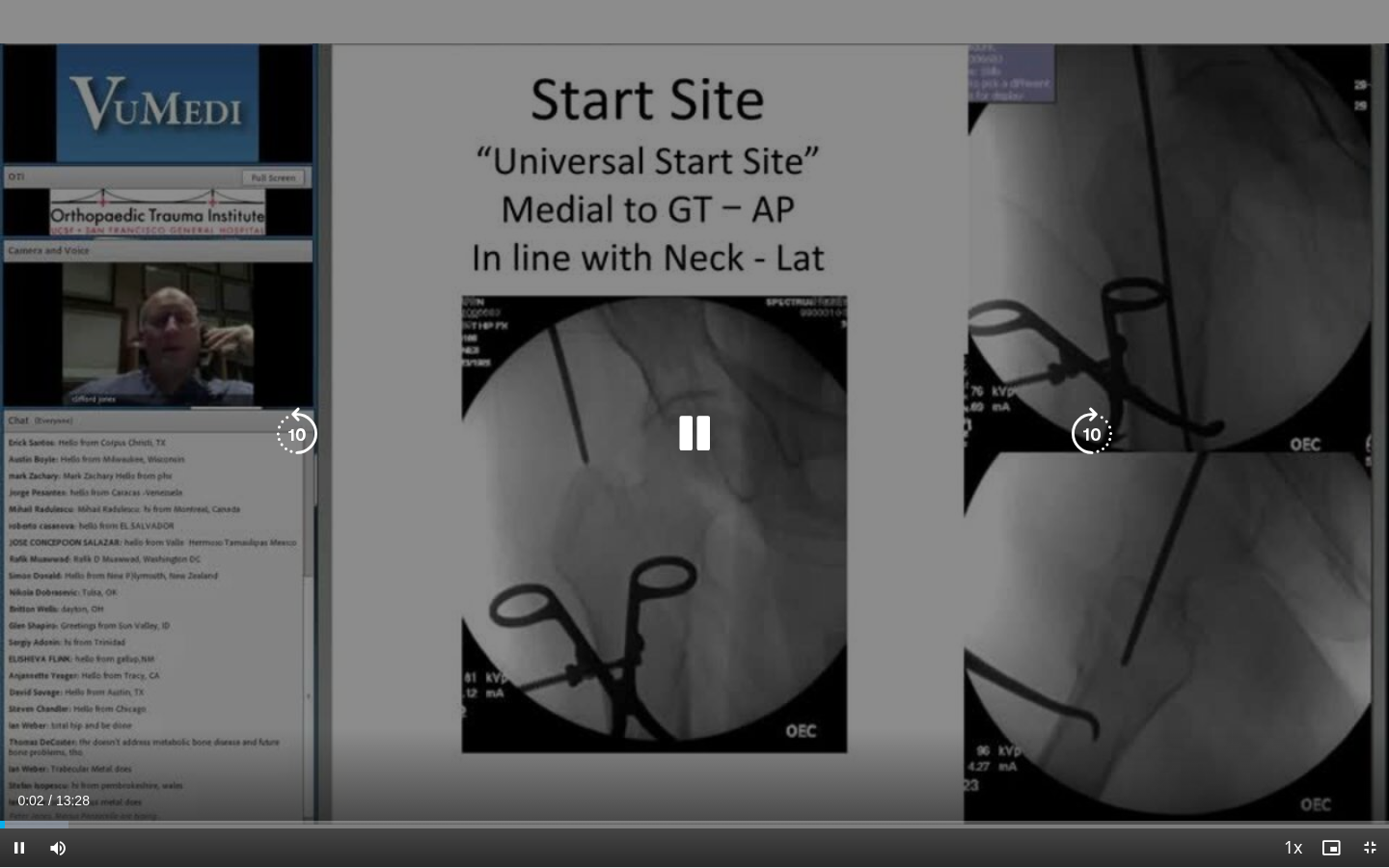 click at bounding box center (1092, 434) 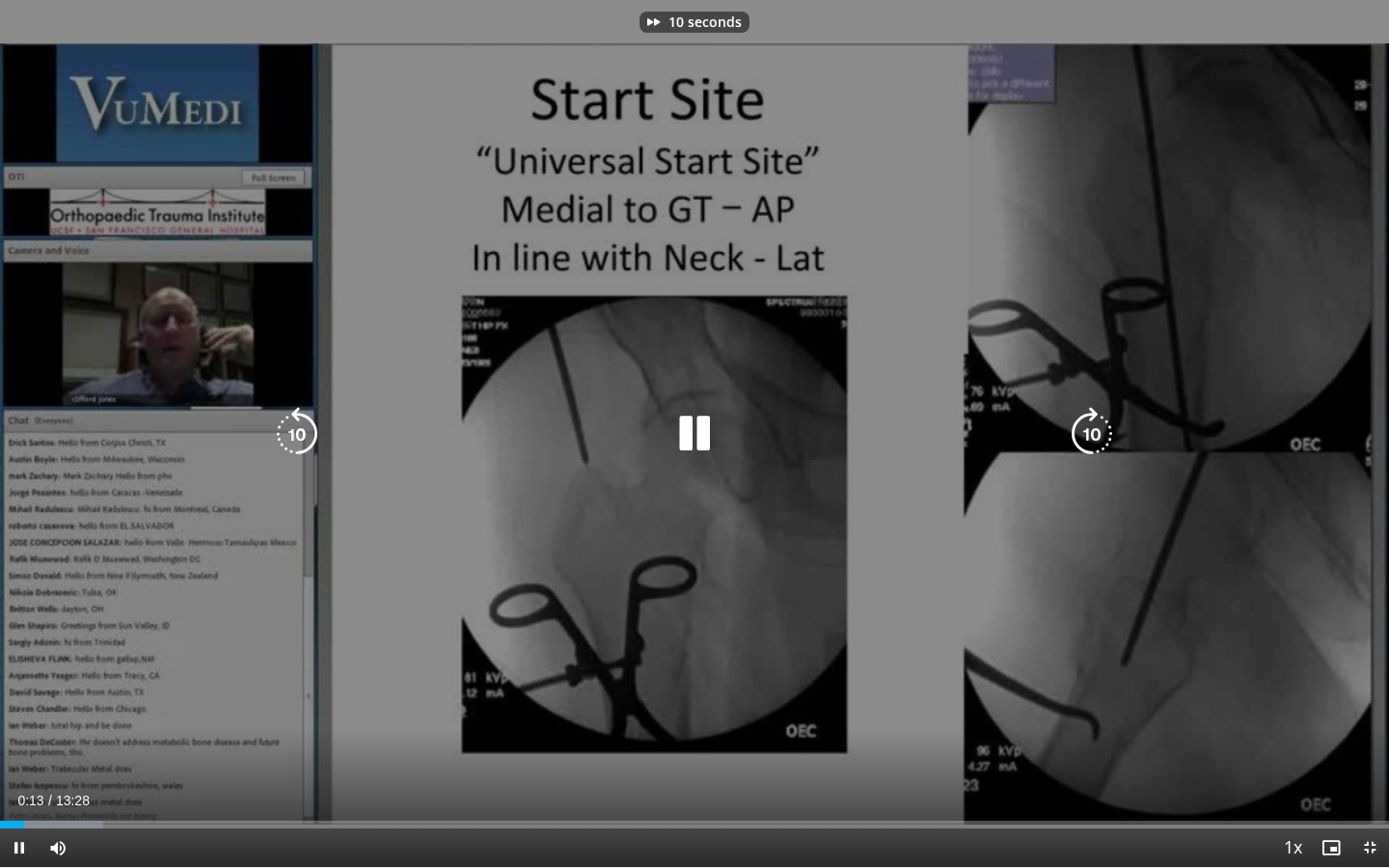 click at bounding box center [1092, 434] 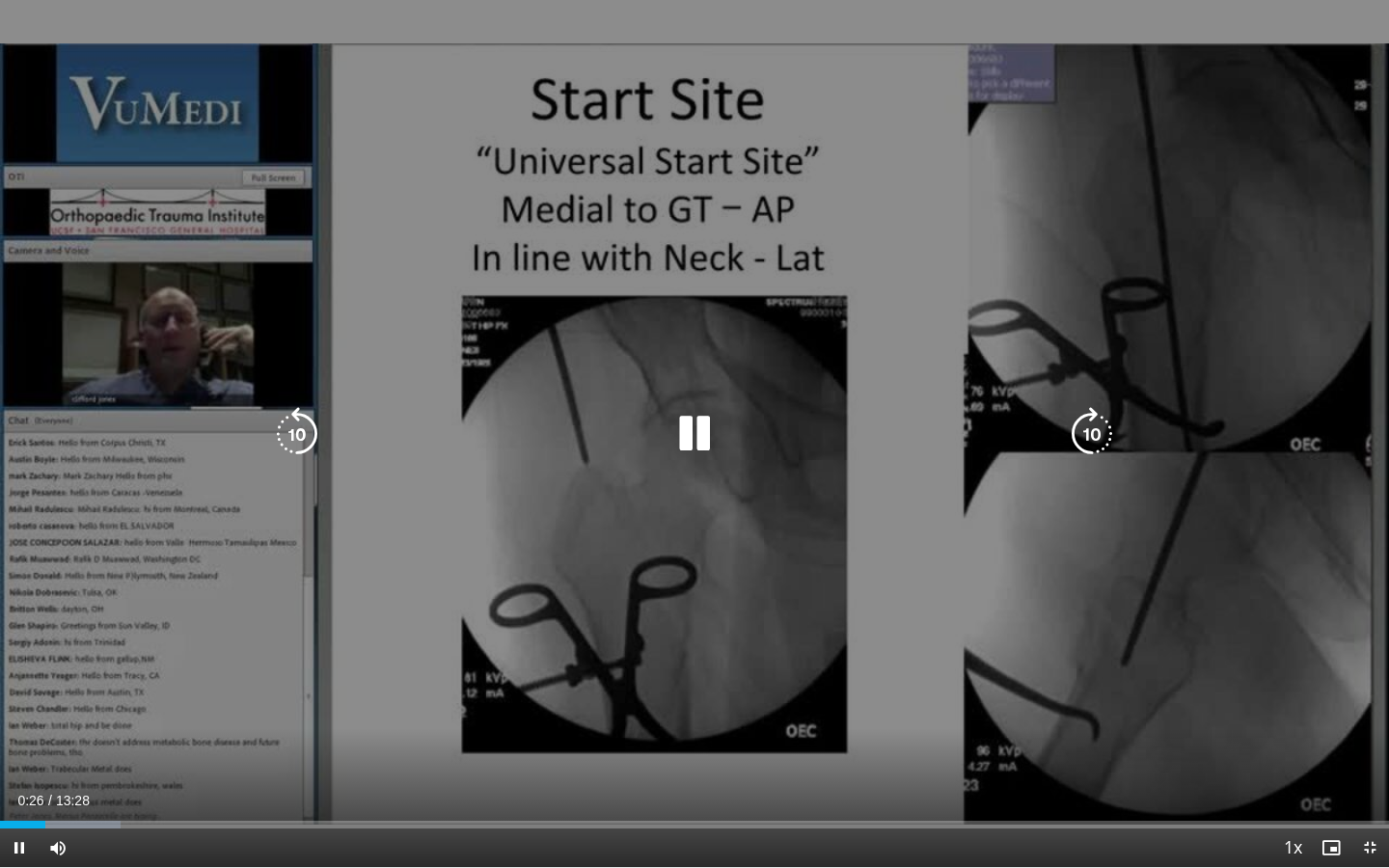 click at bounding box center (1092, 434) 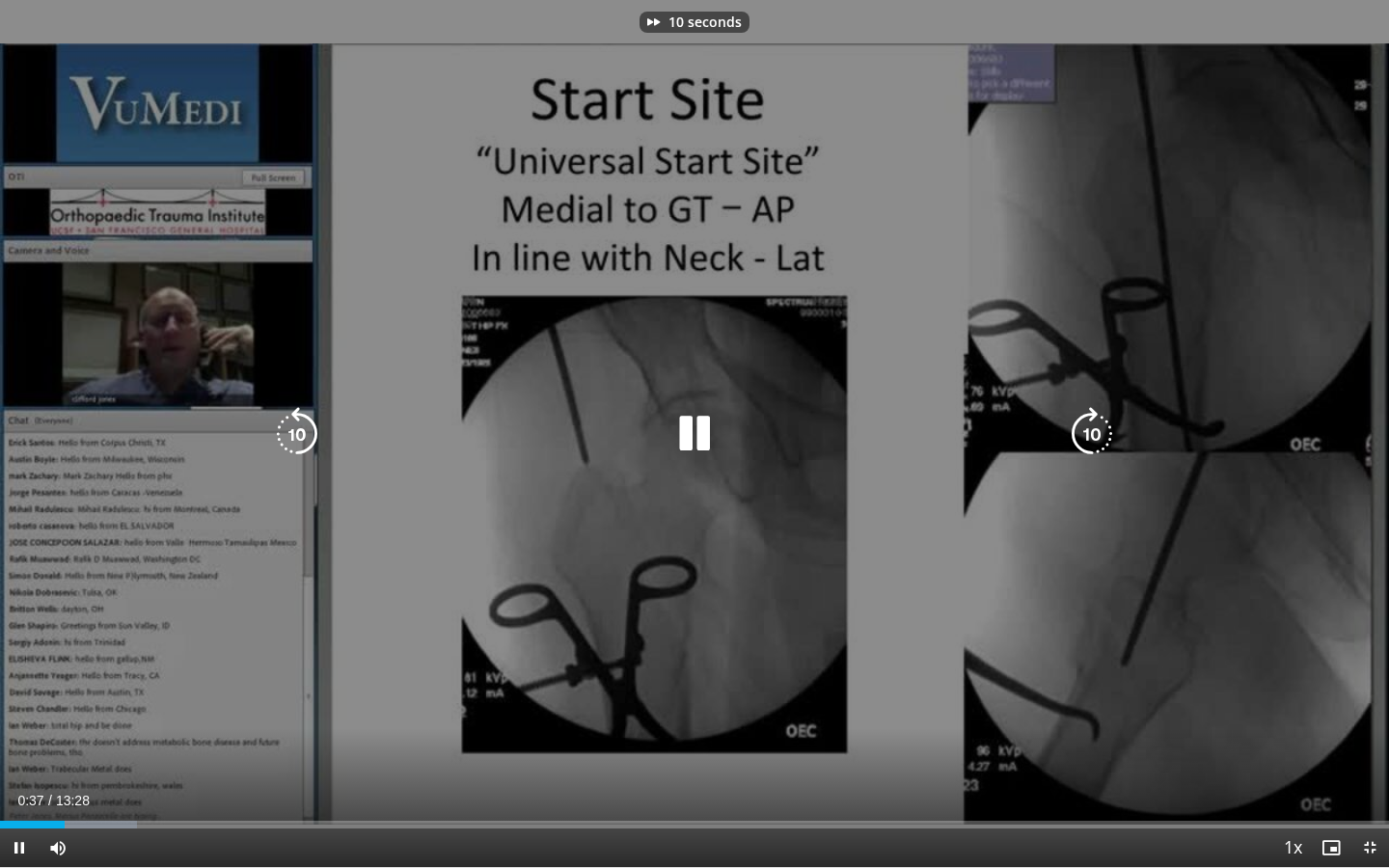 click at bounding box center [1092, 434] 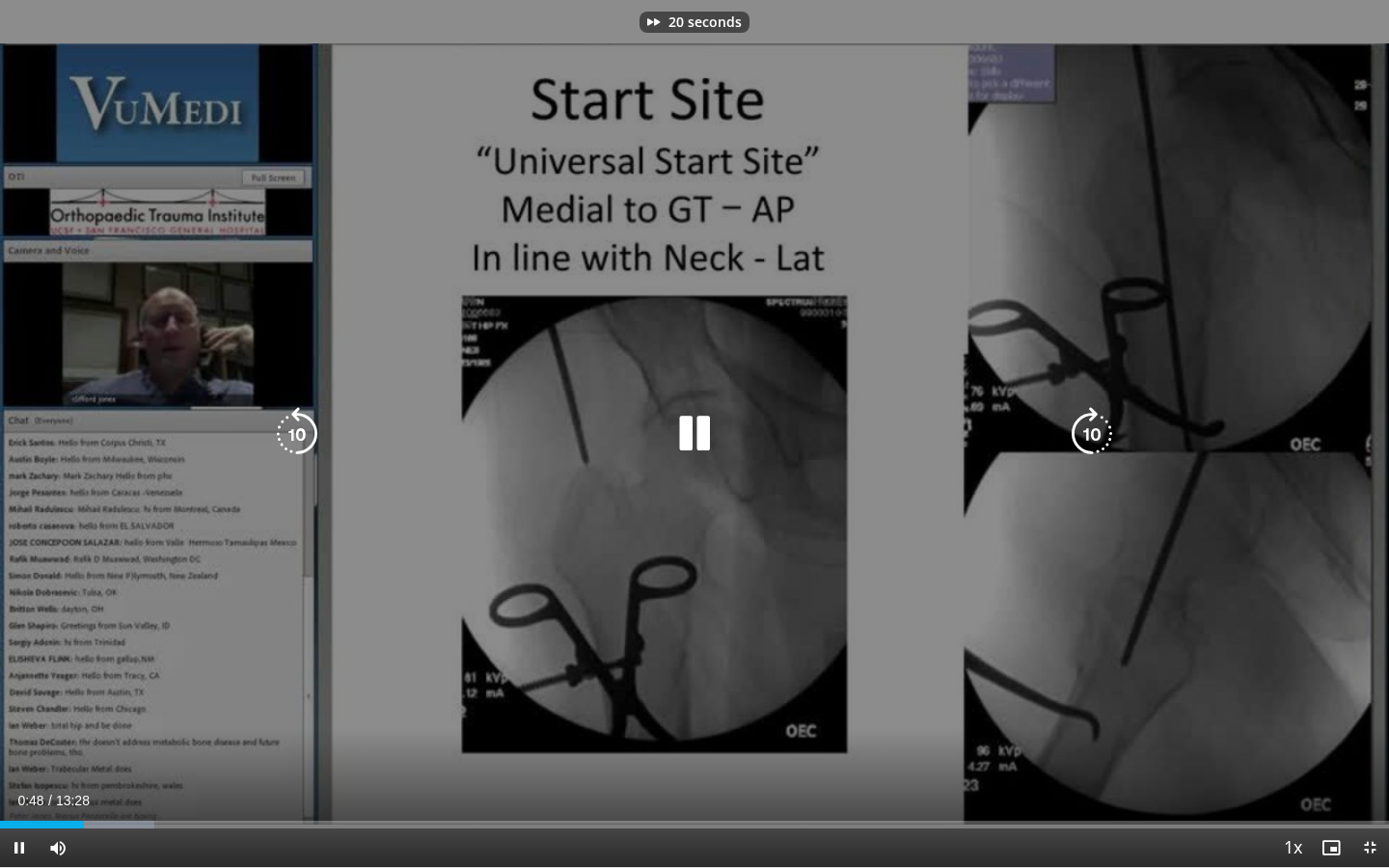 click at bounding box center [1092, 434] 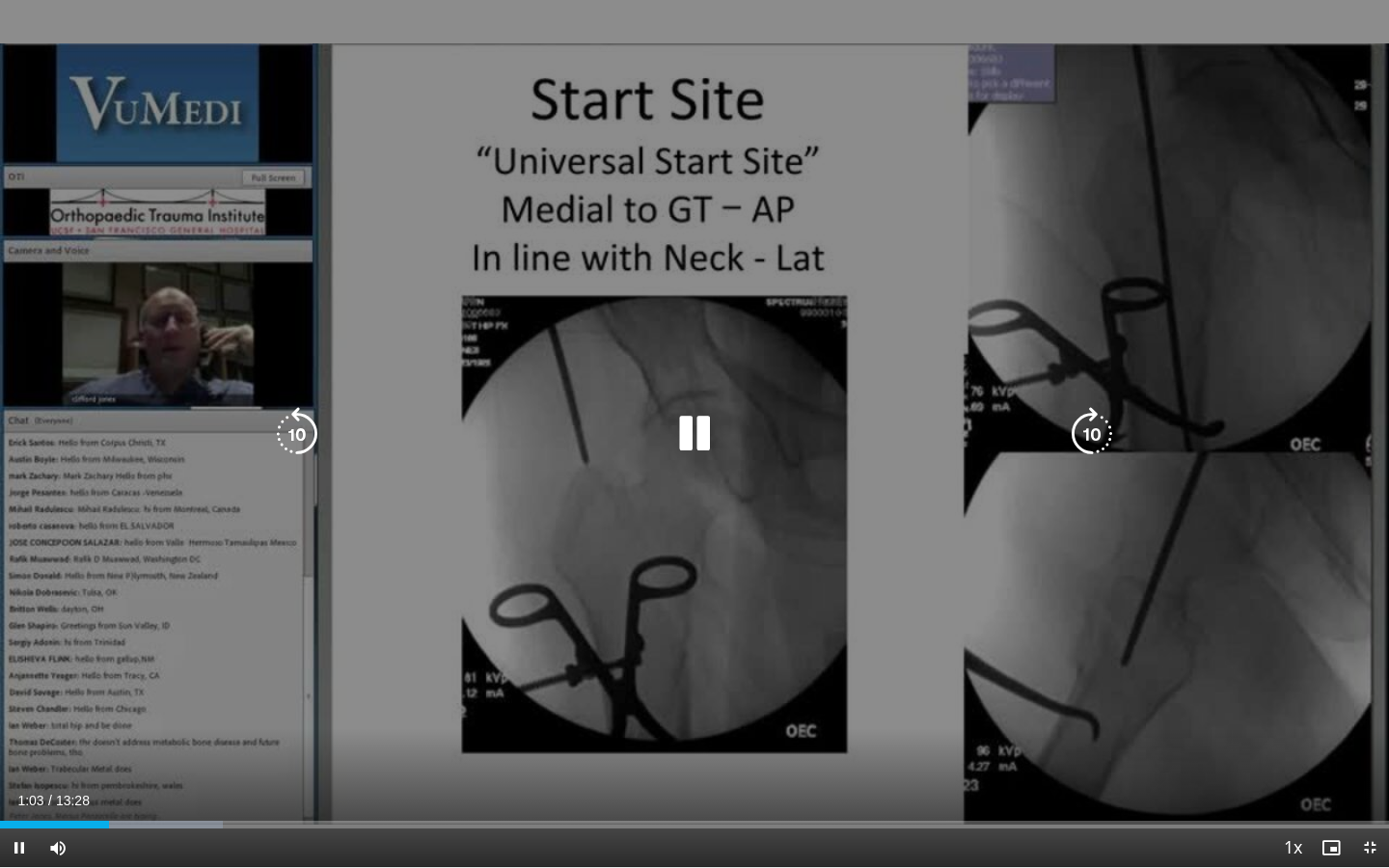 click at bounding box center [1092, 434] 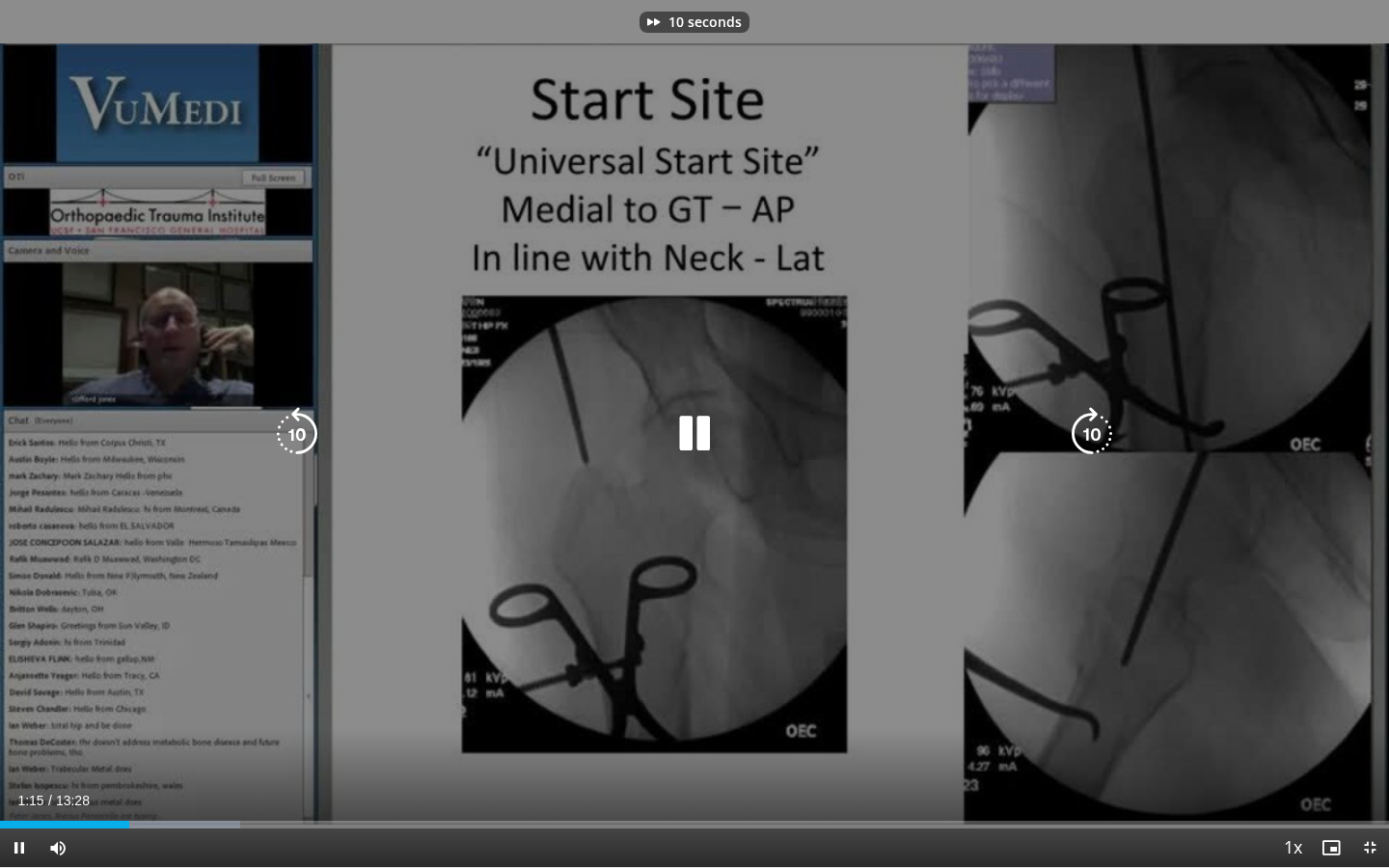 click at bounding box center [1092, 434] 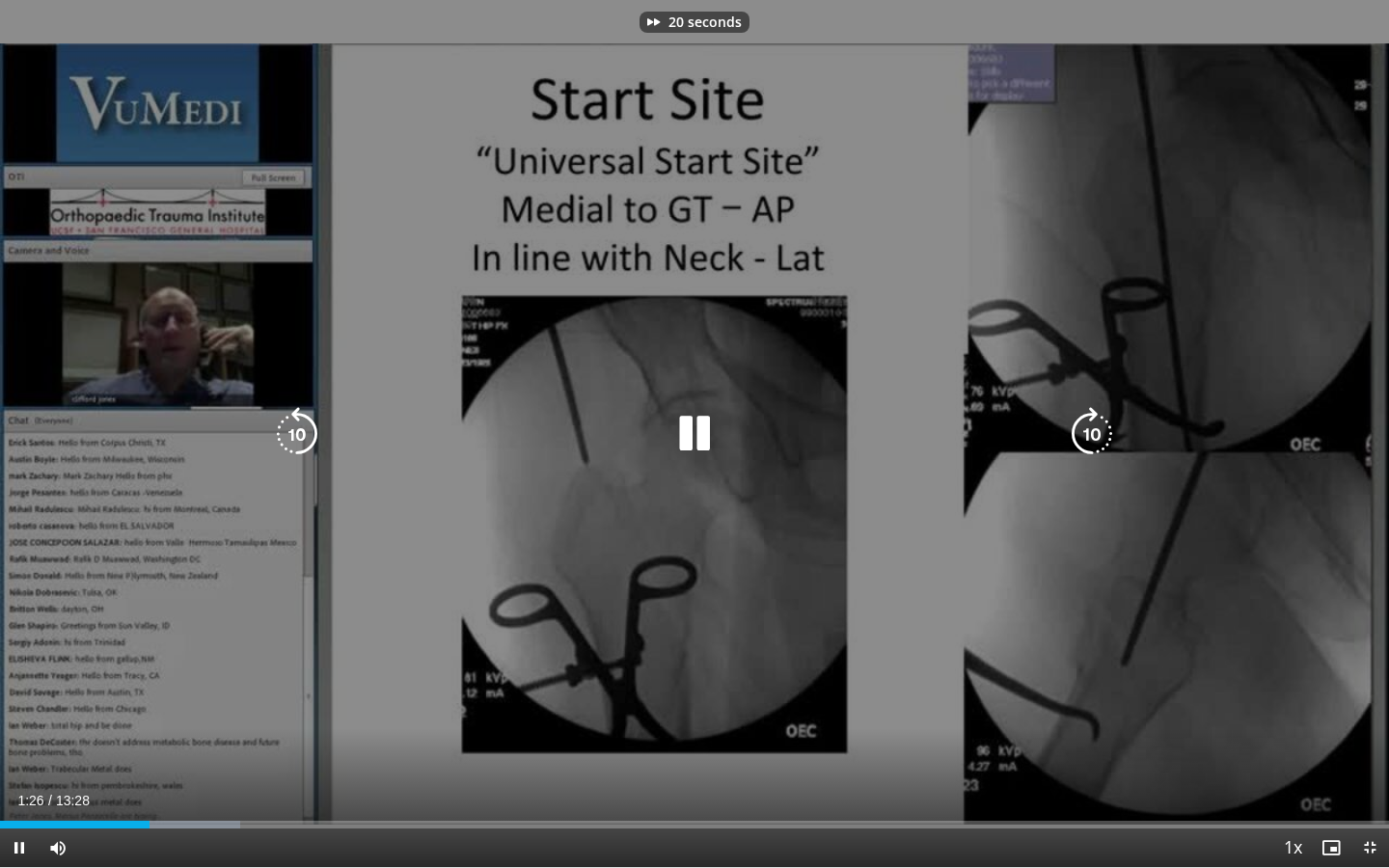 click at bounding box center (1092, 434) 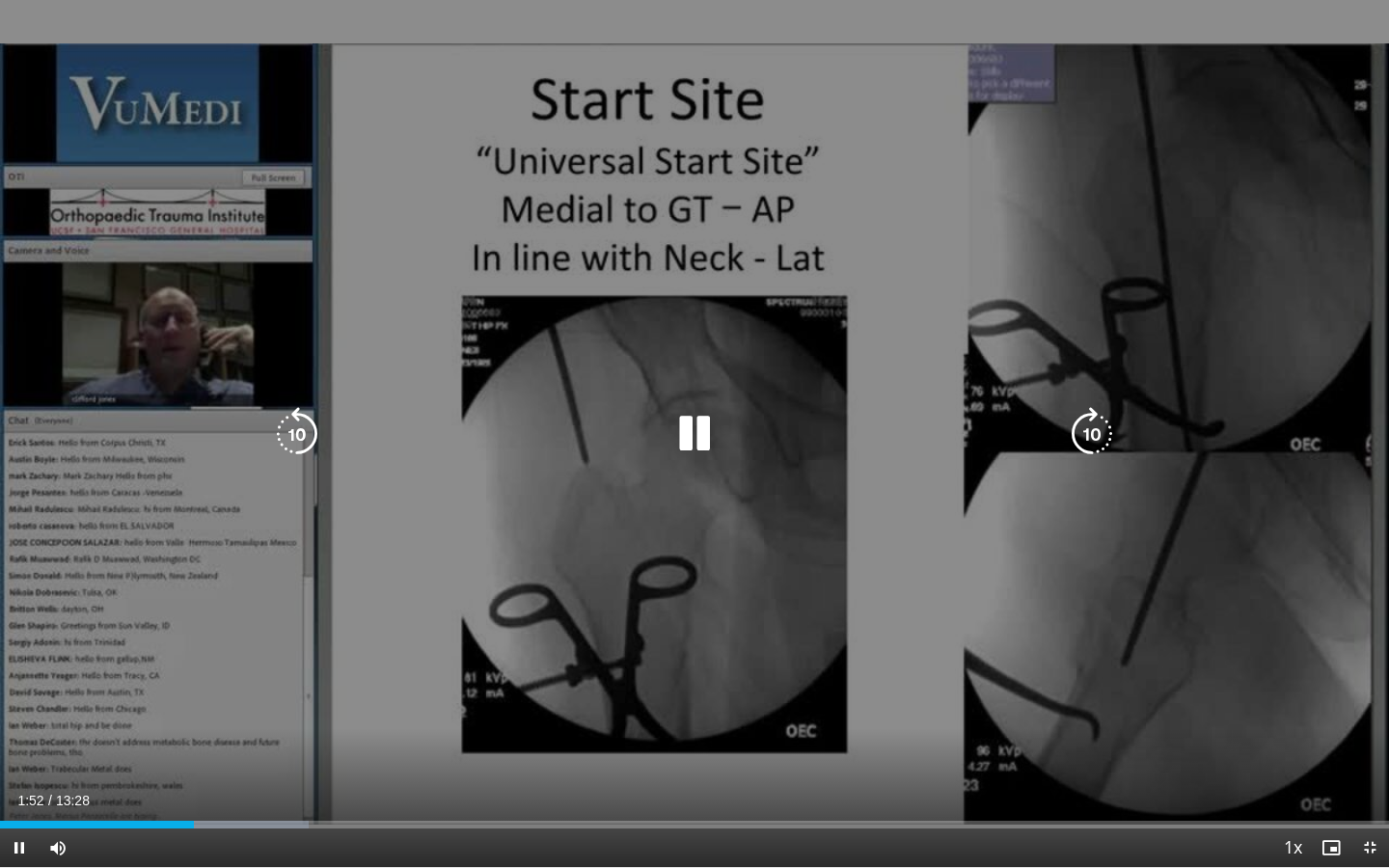click at bounding box center (1092, 434) 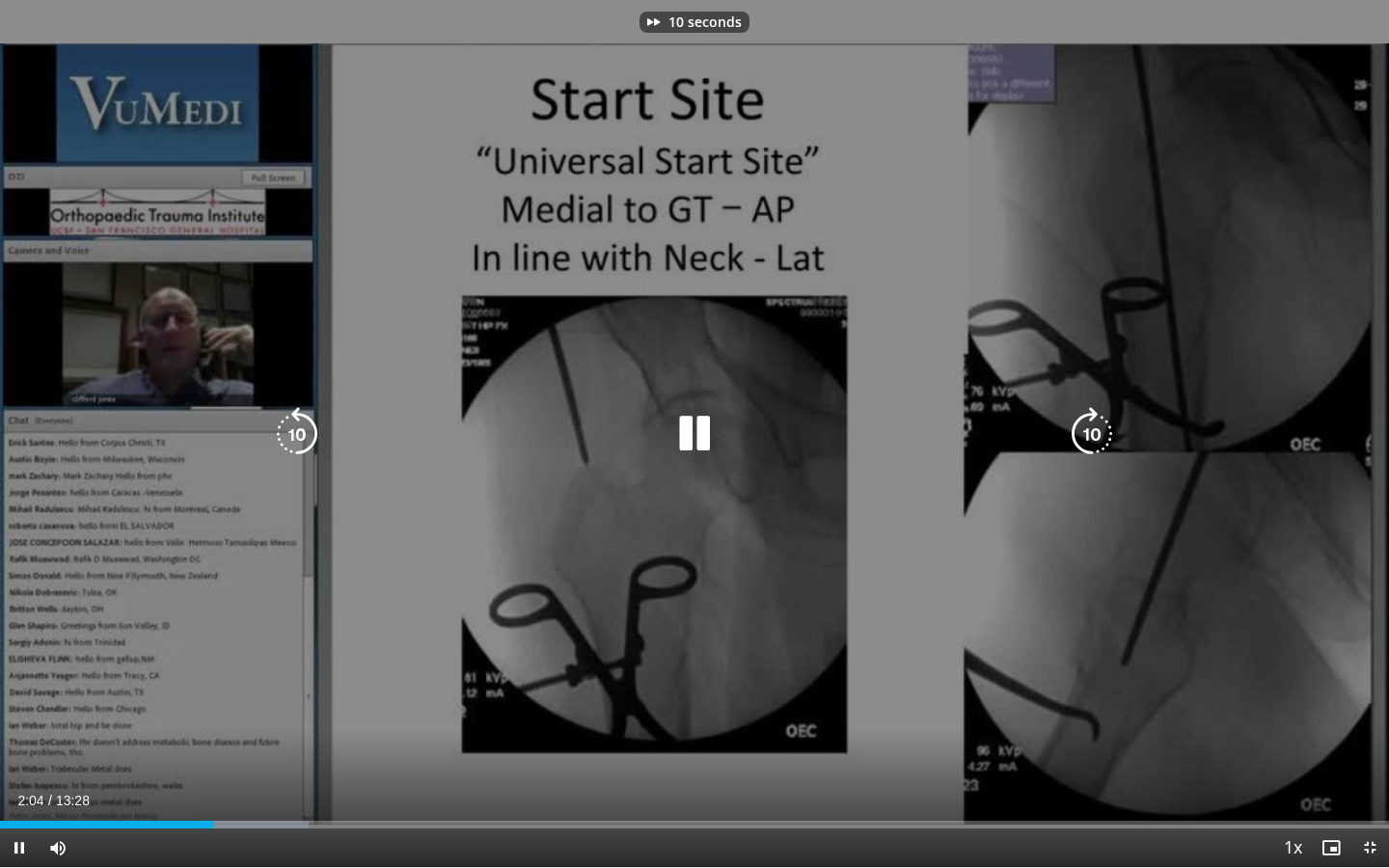 click at bounding box center (1092, 434) 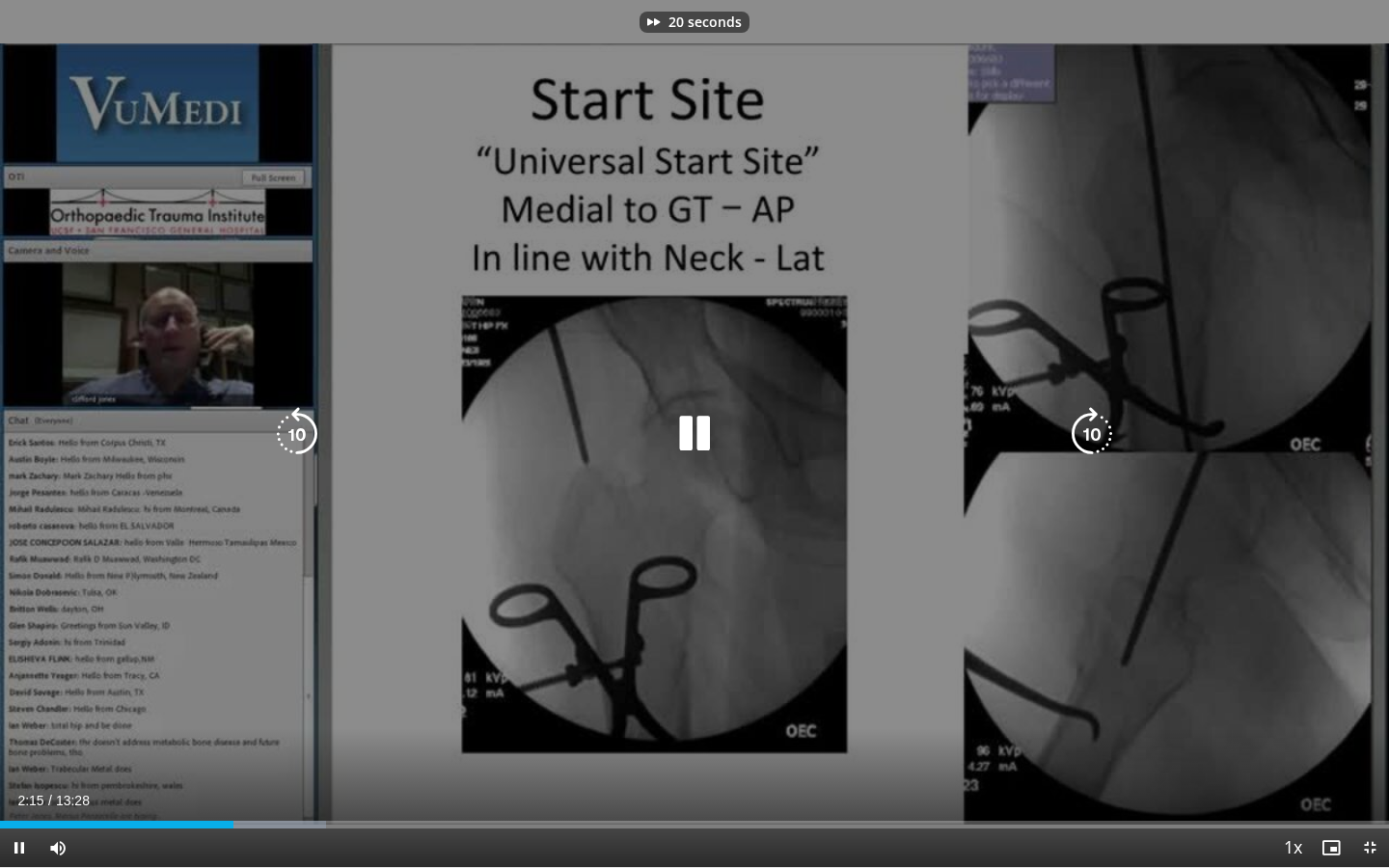 click at bounding box center (1092, 434) 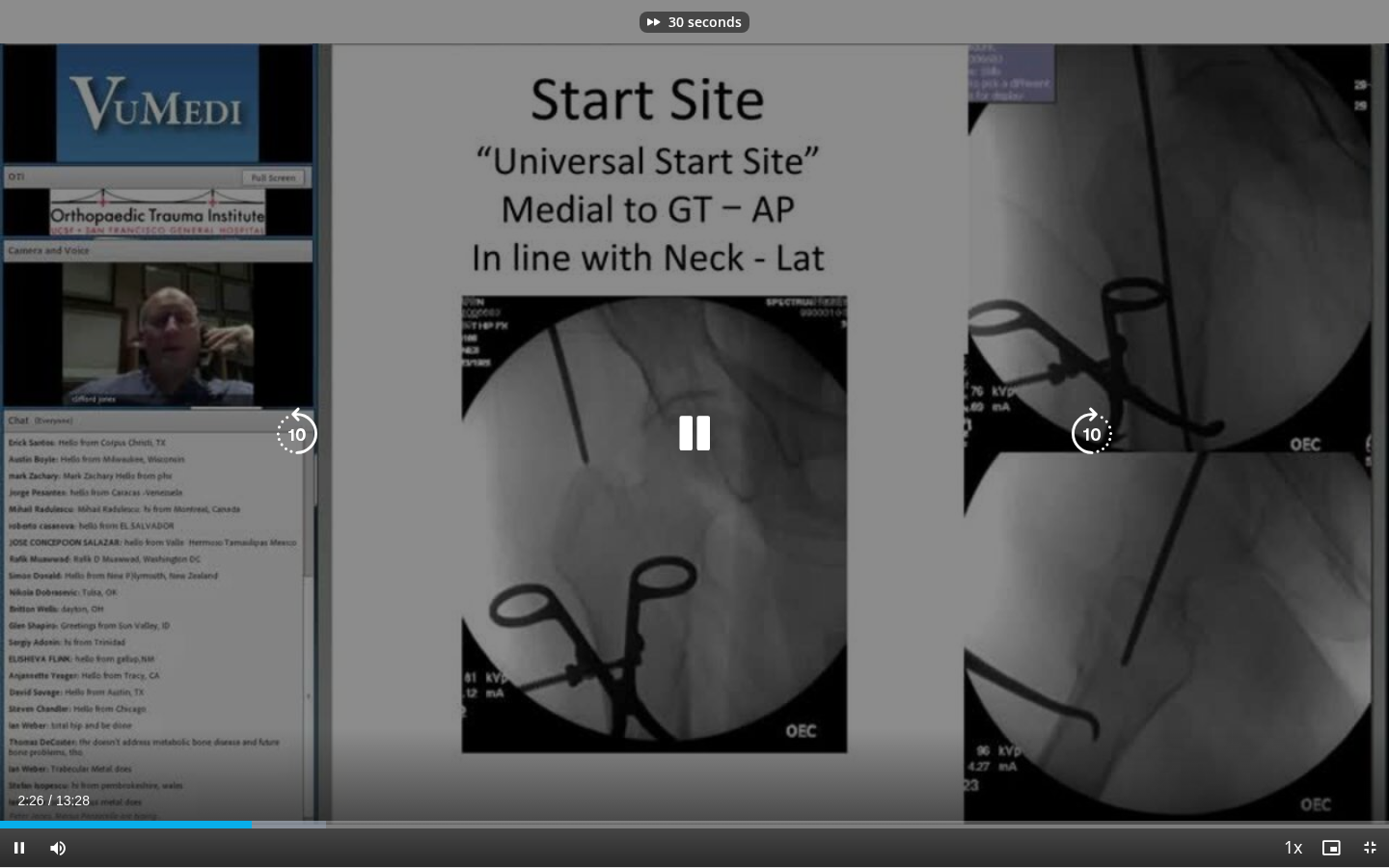 click at bounding box center [1092, 434] 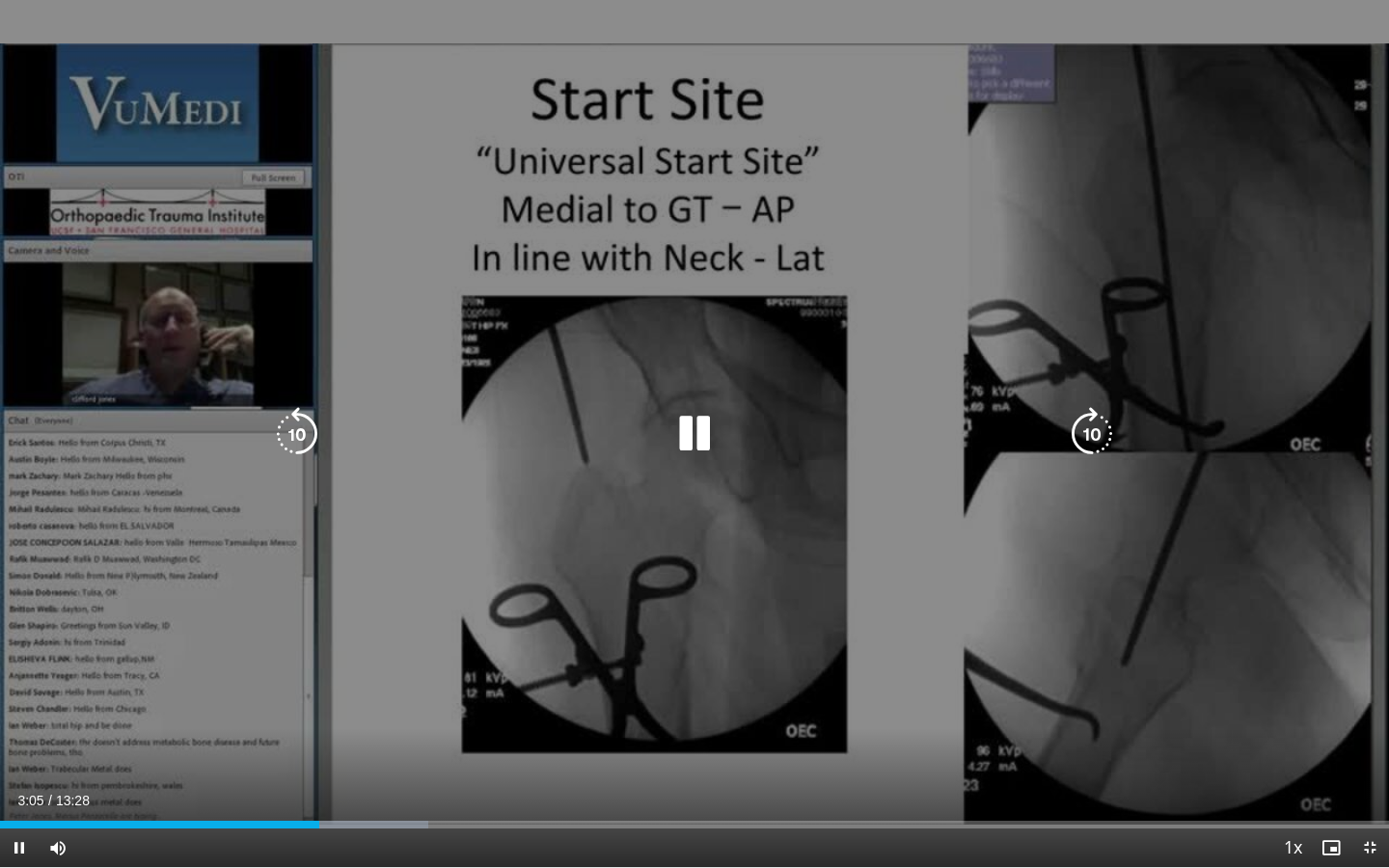 click at bounding box center (1092, 434) 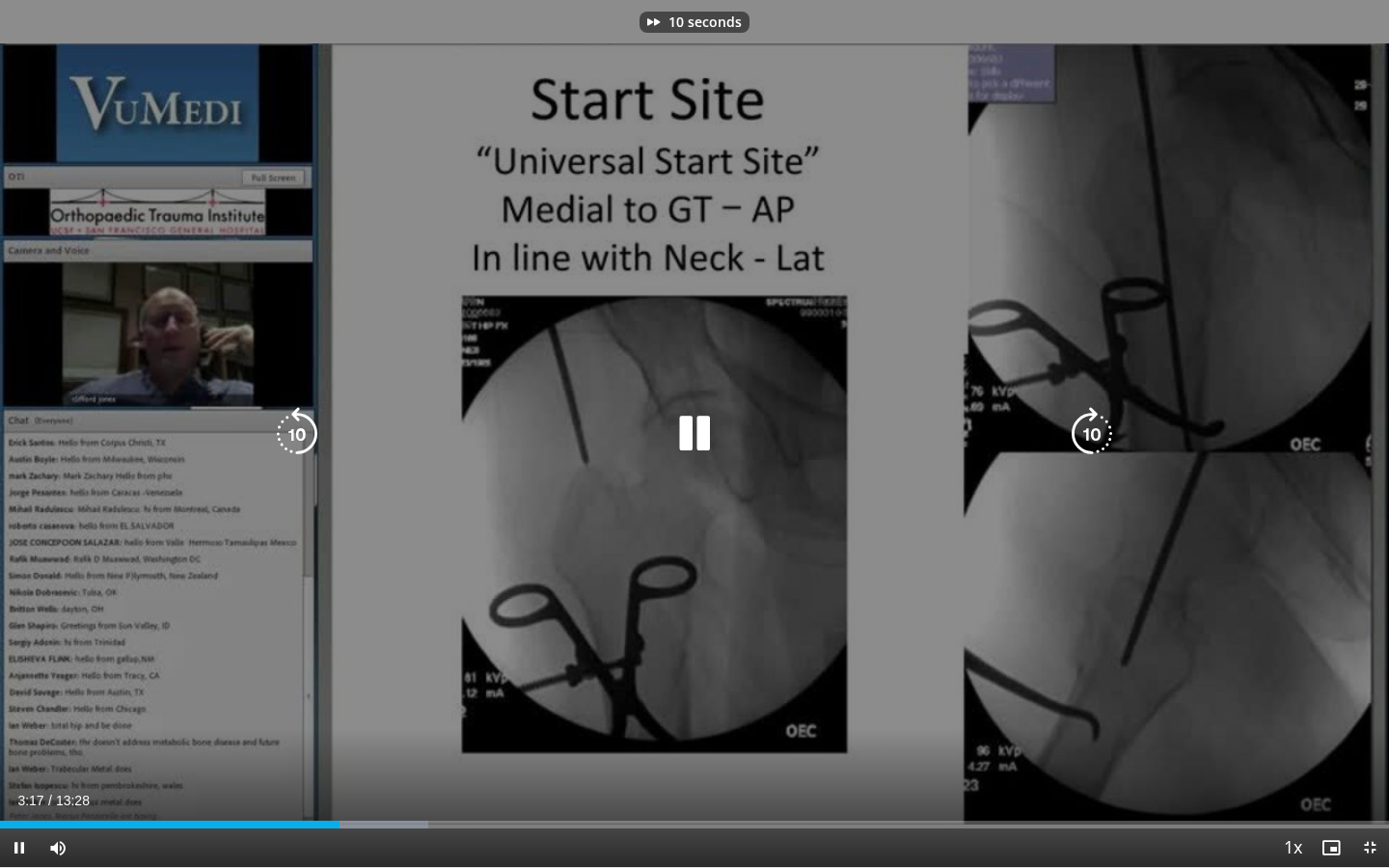 click at bounding box center [1092, 434] 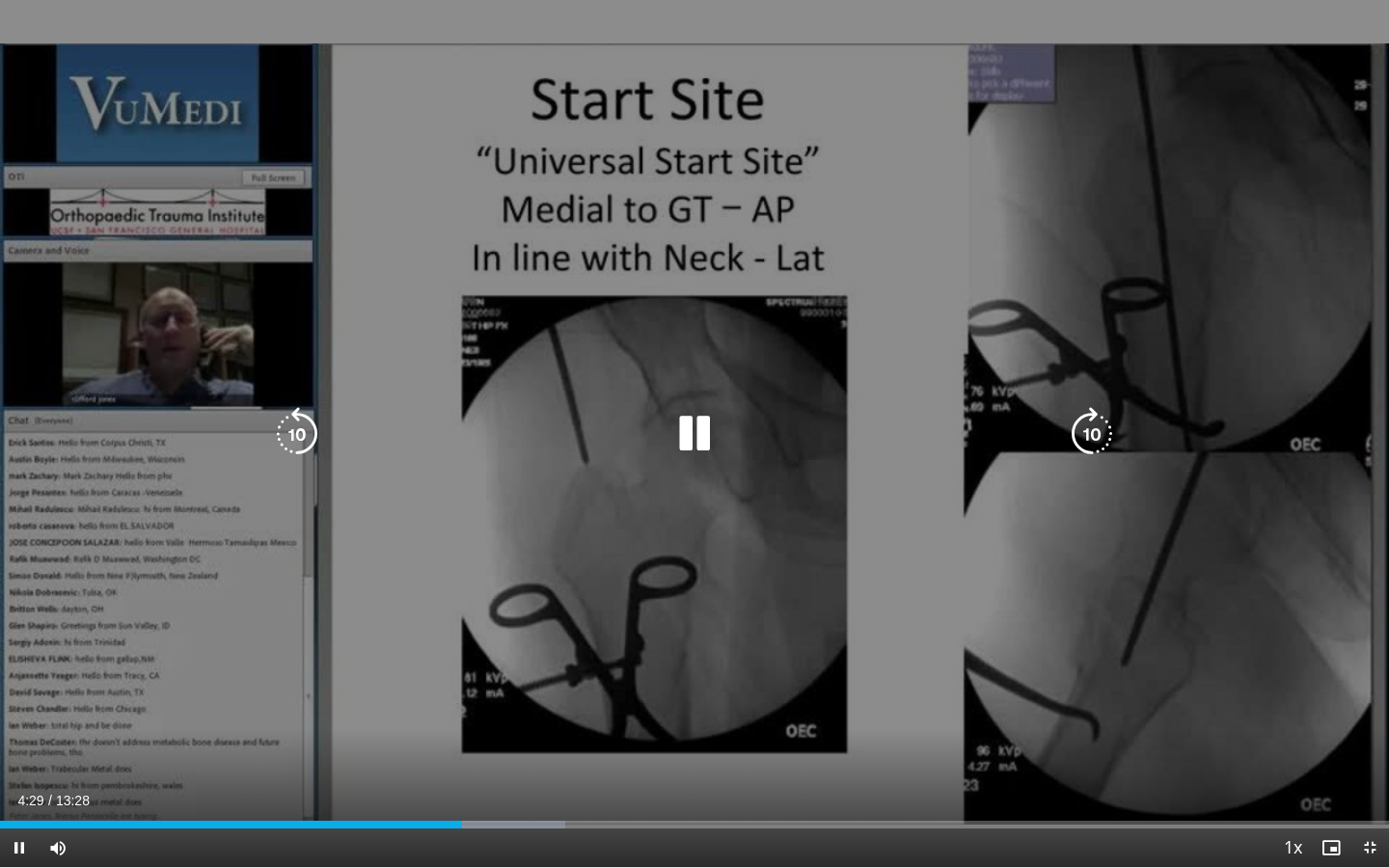 click at bounding box center [694, 434] 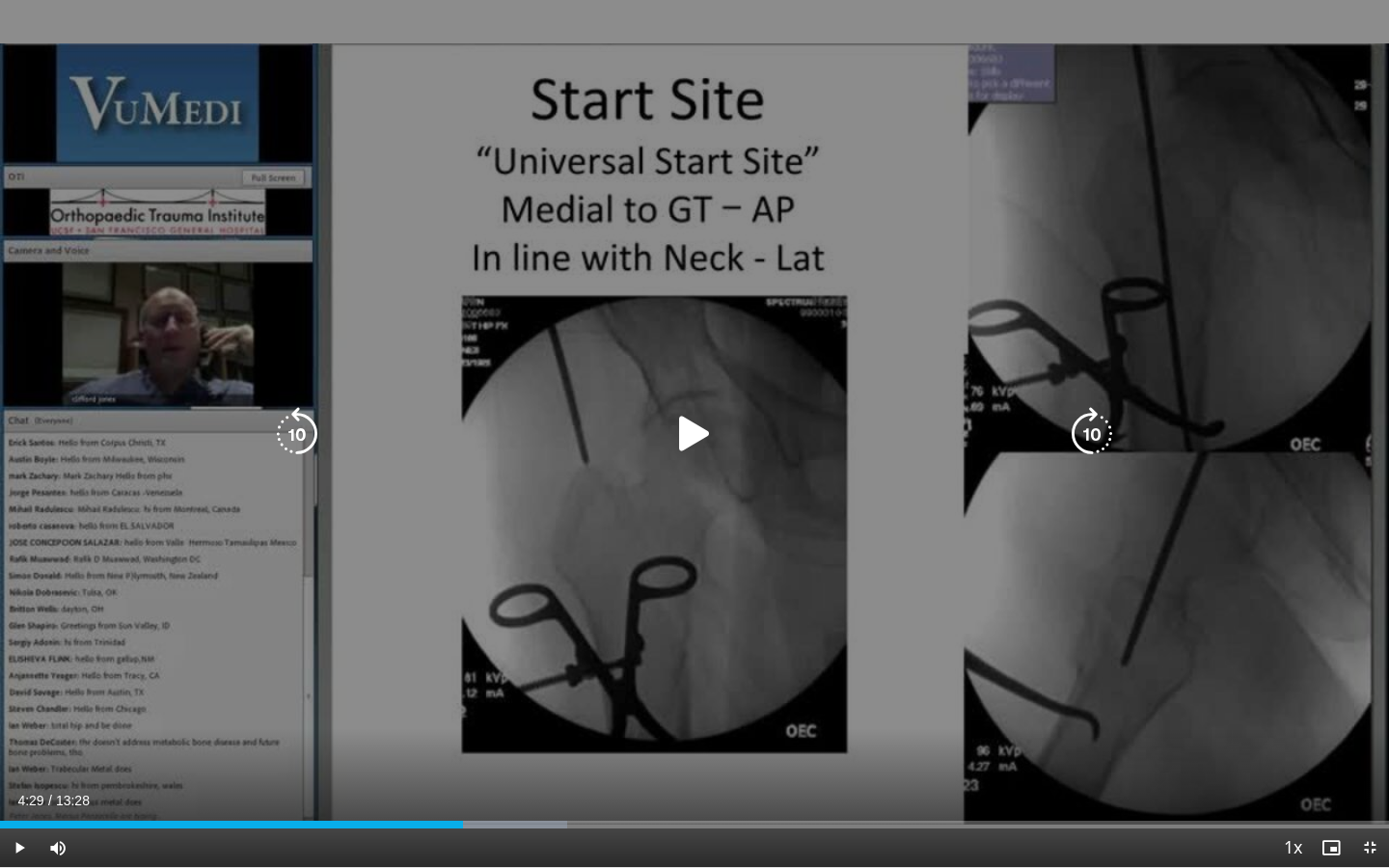 click at bounding box center (694, 434) 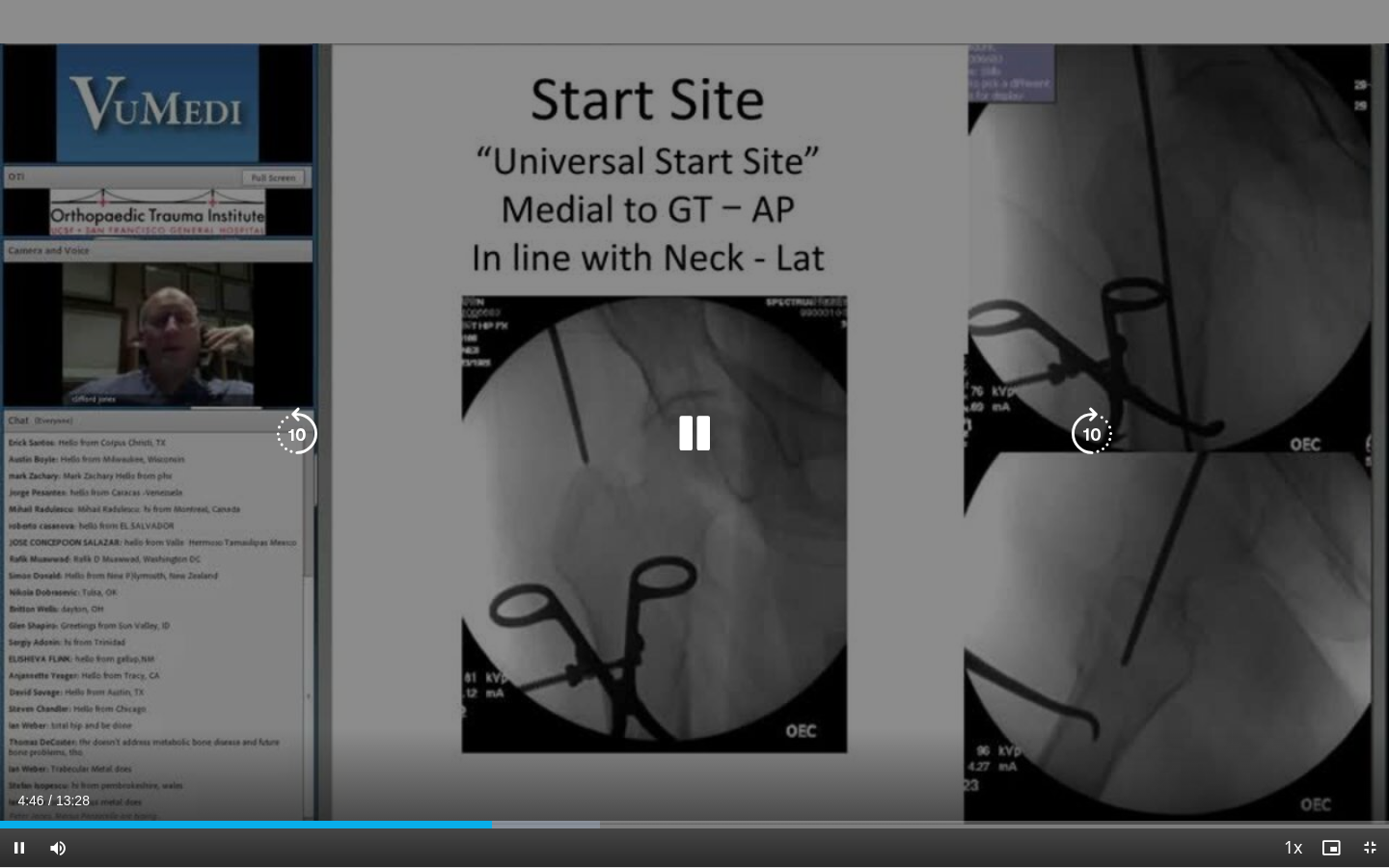 click at bounding box center [694, 434] 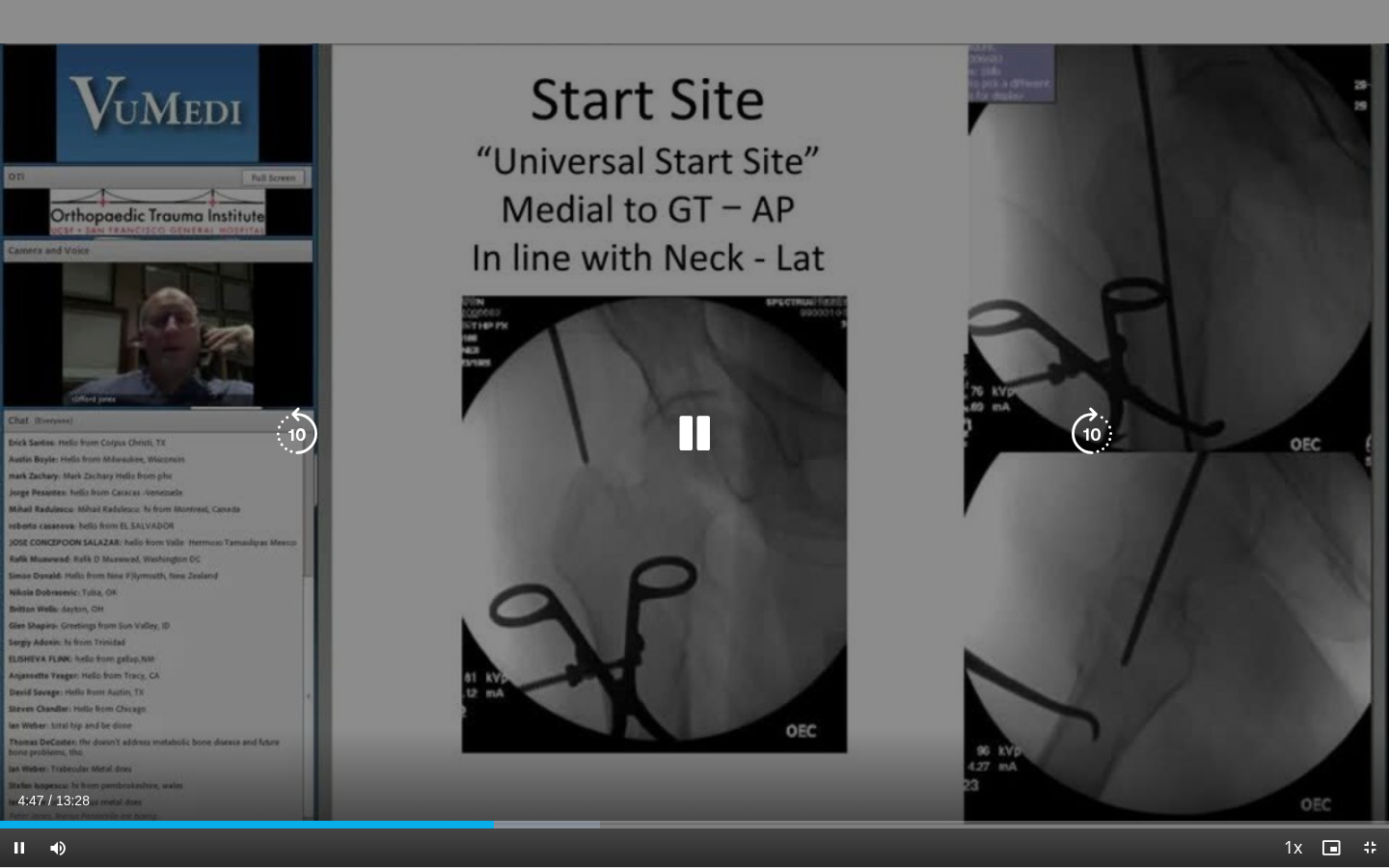 click at bounding box center (297, 434) 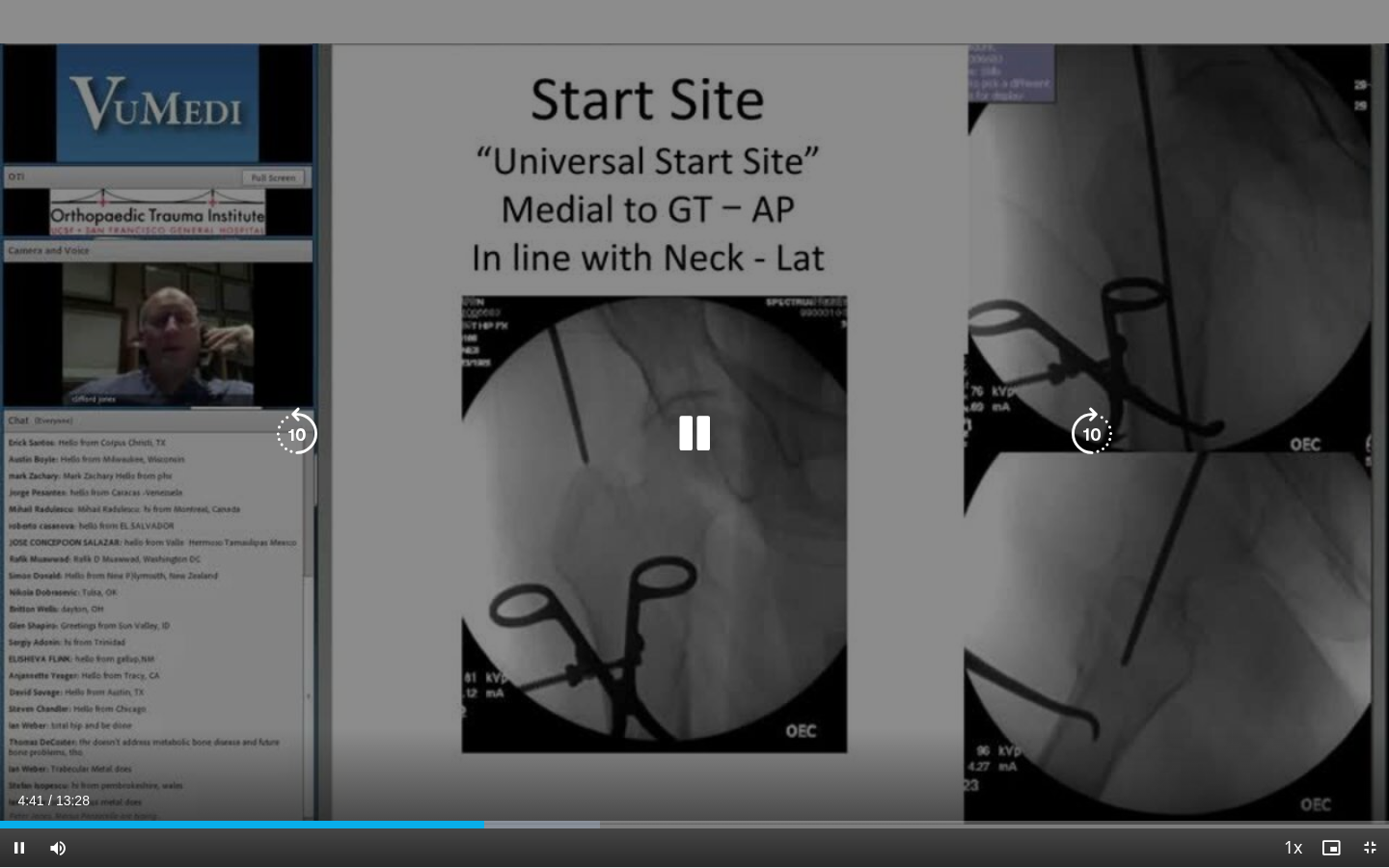 click at bounding box center [694, 434] 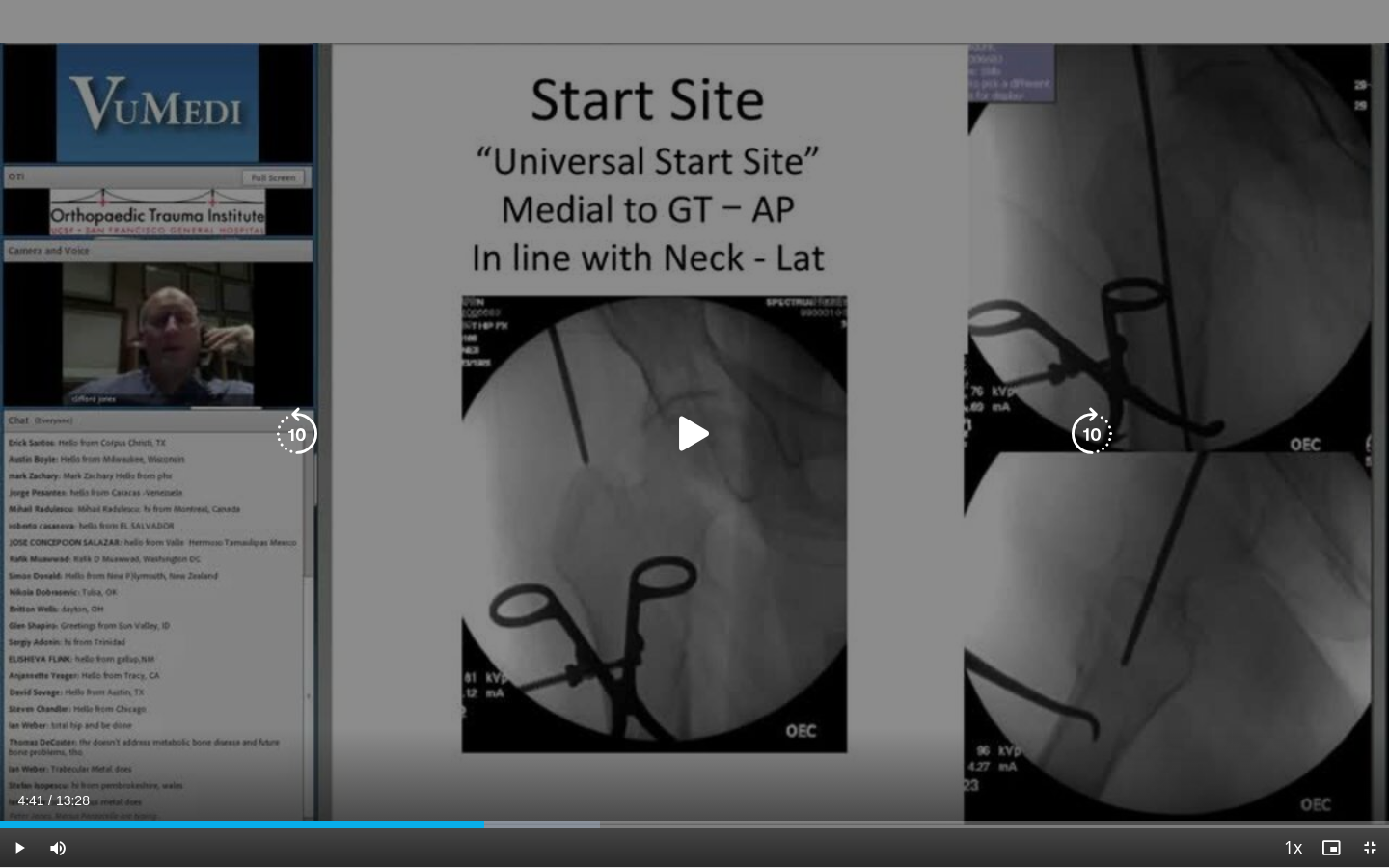 click at bounding box center (694, 434) 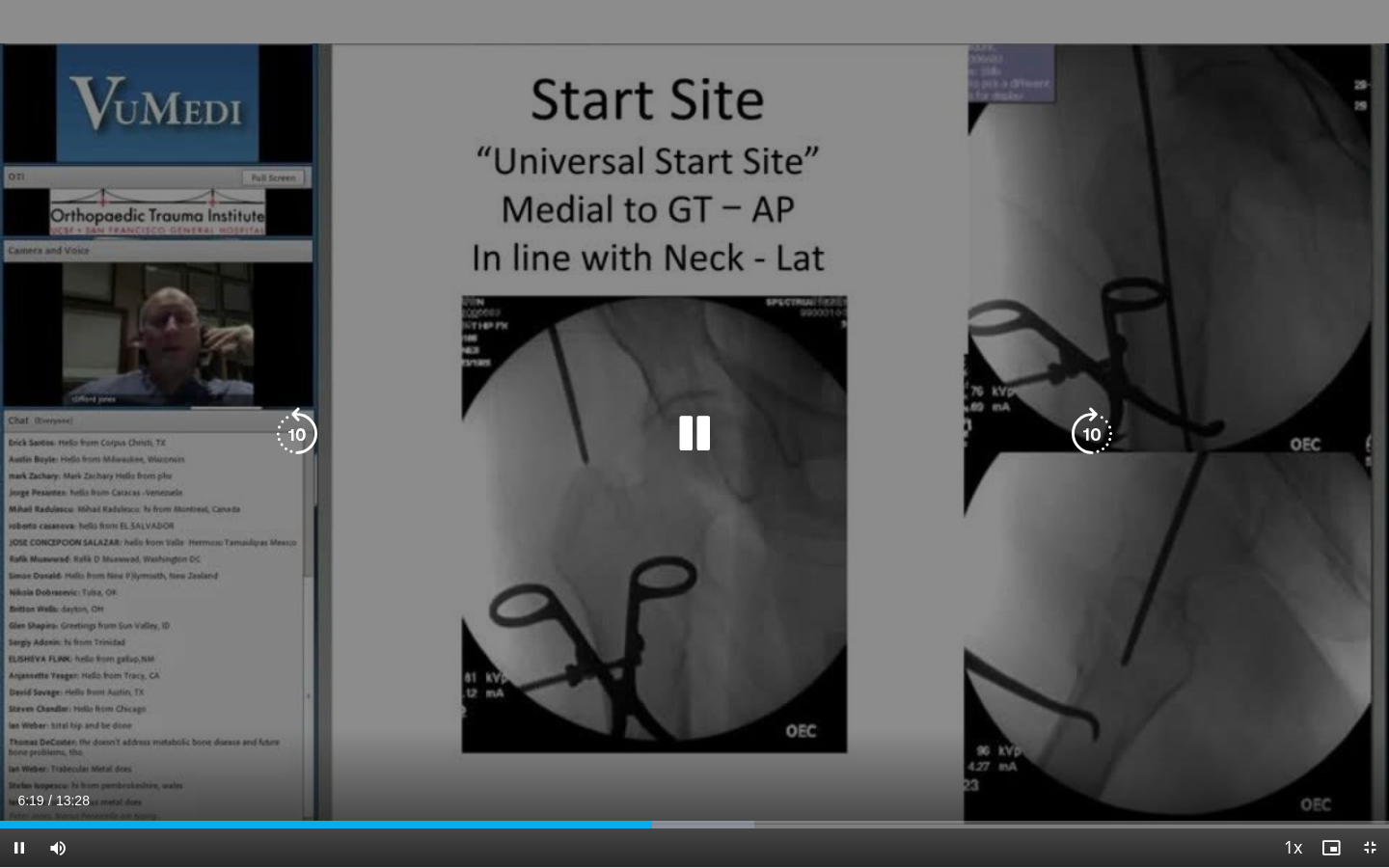 drag, startPoint x: 291, startPoint y: 434, endPoint x: 304, endPoint y: 441, distance: 14.764823 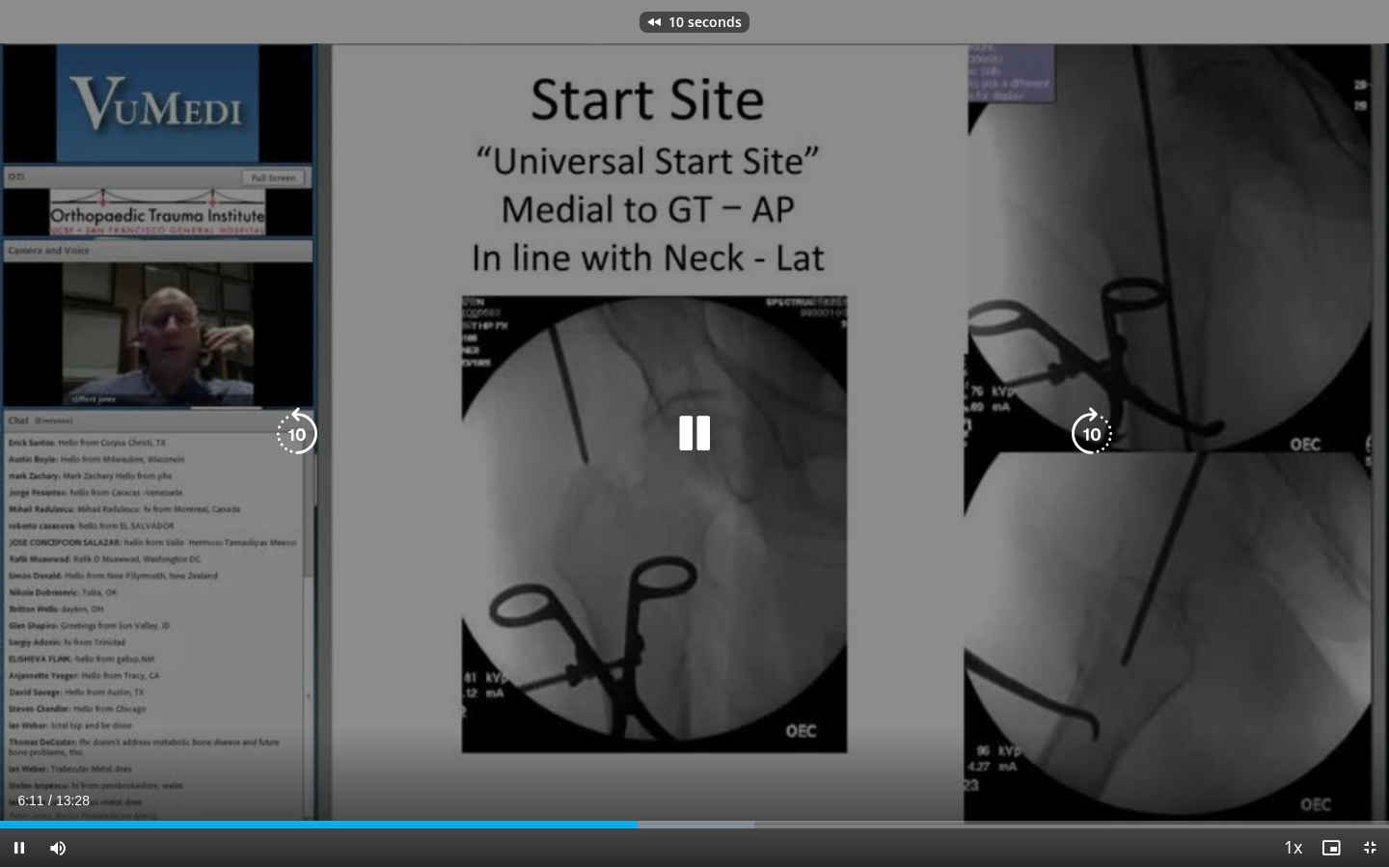 click on "10 seconds
Tap to unmute" at bounding box center [694, 433] 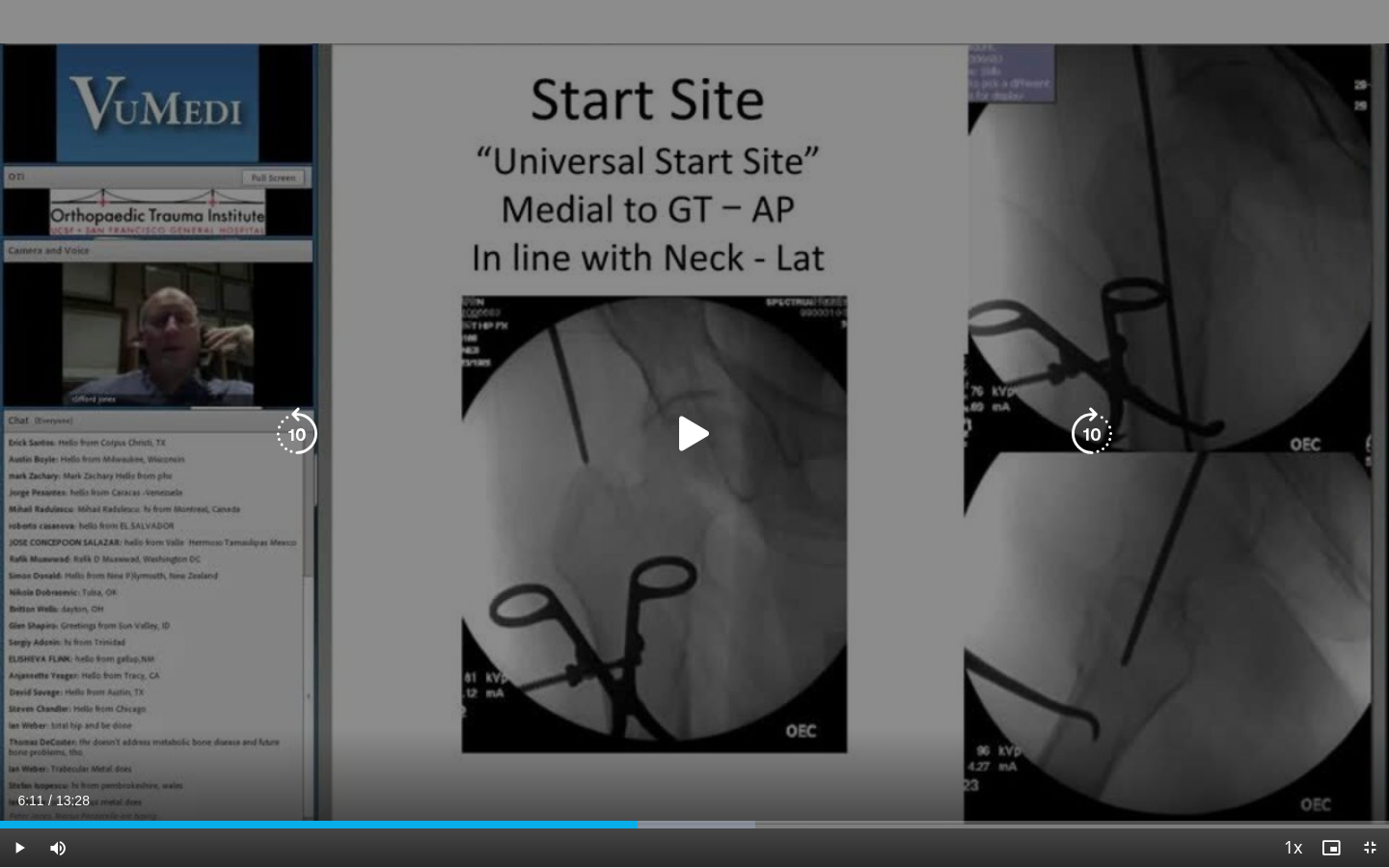 click on "10 seconds
Tap to unmute" at bounding box center (694, 433) 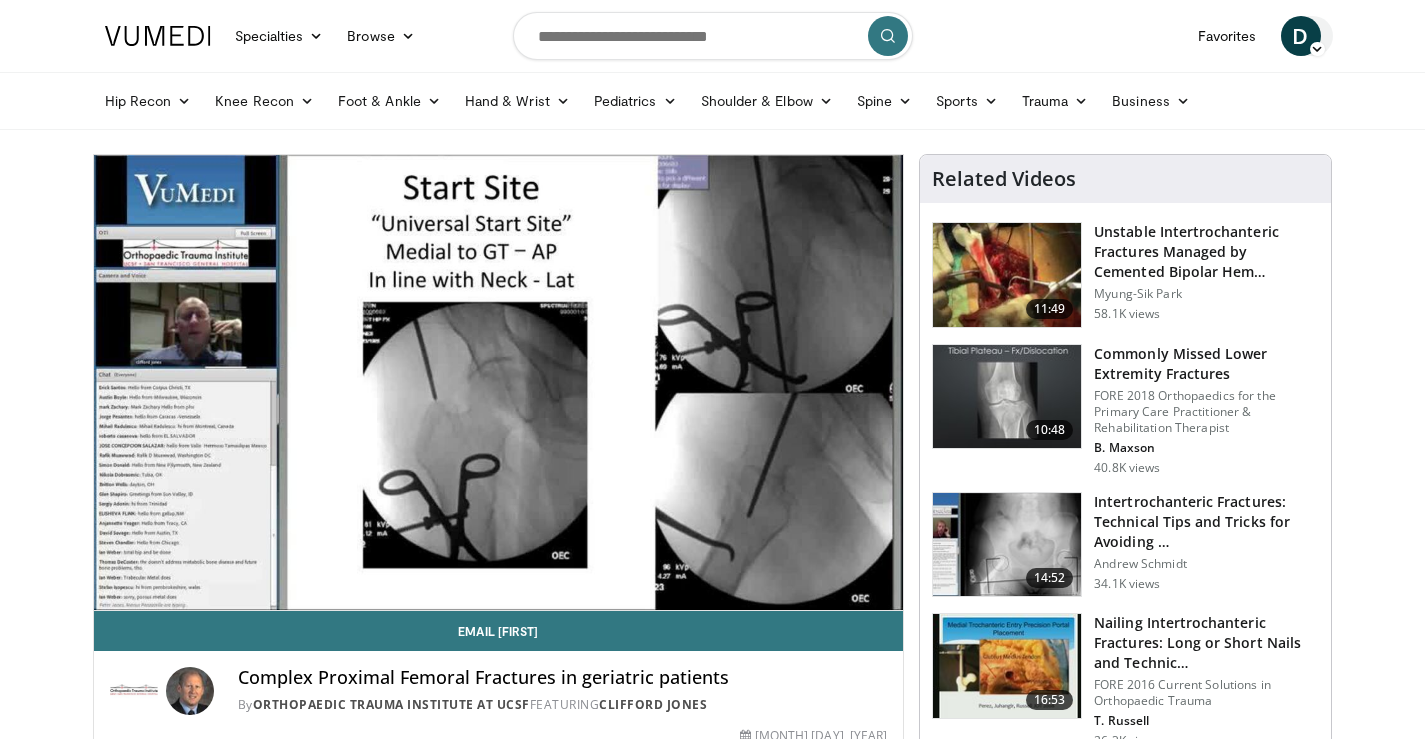 click at bounding box center [1317, 49] 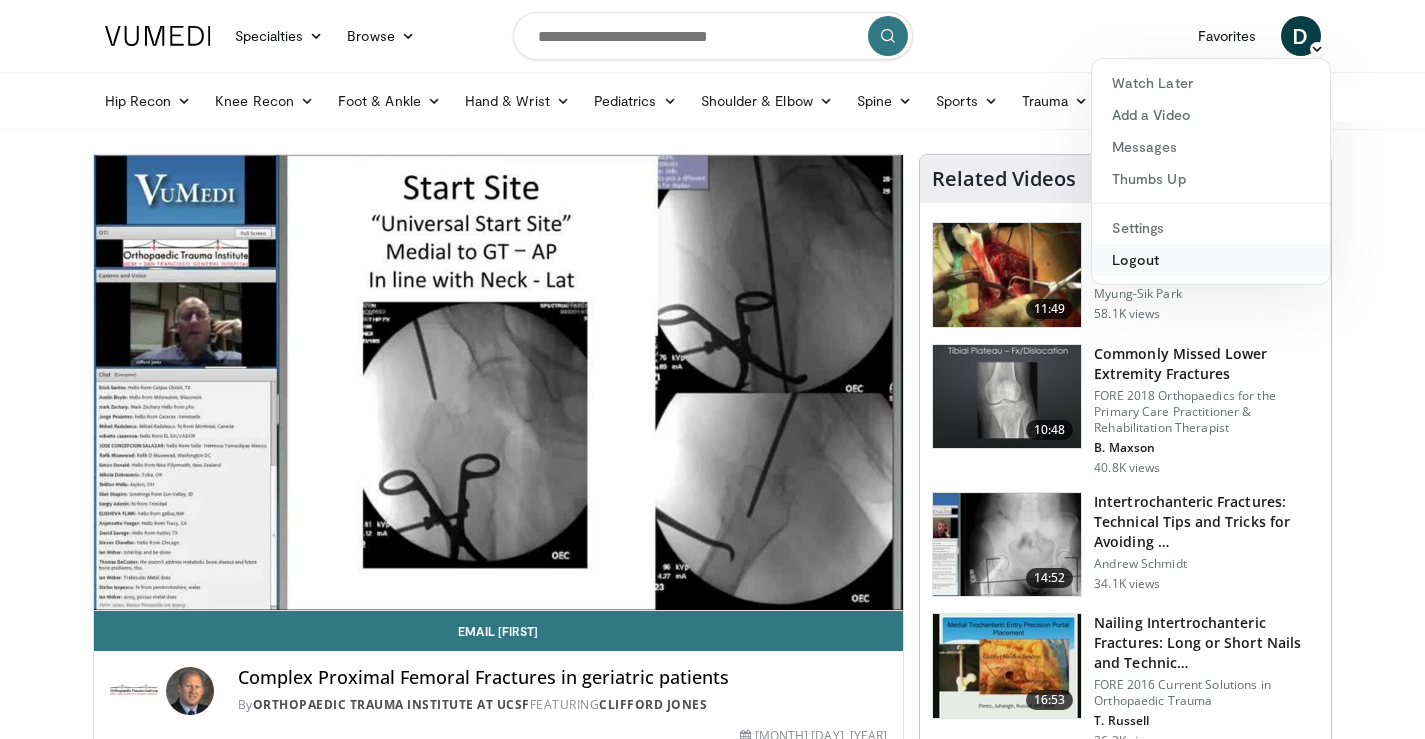 click on "Logout" at bounding box center (1211, 260) 